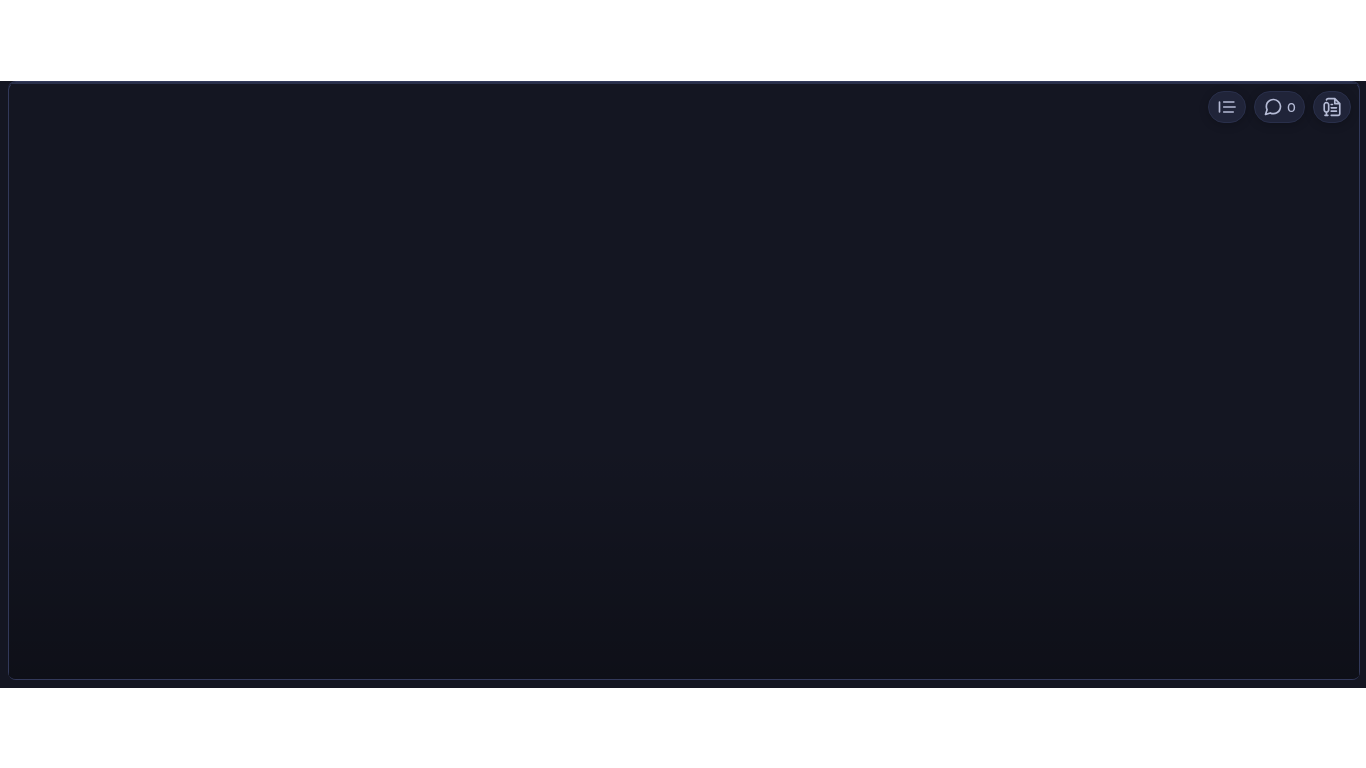 scroll, scrollTop: 0, scrollLeft: 0, axis: both 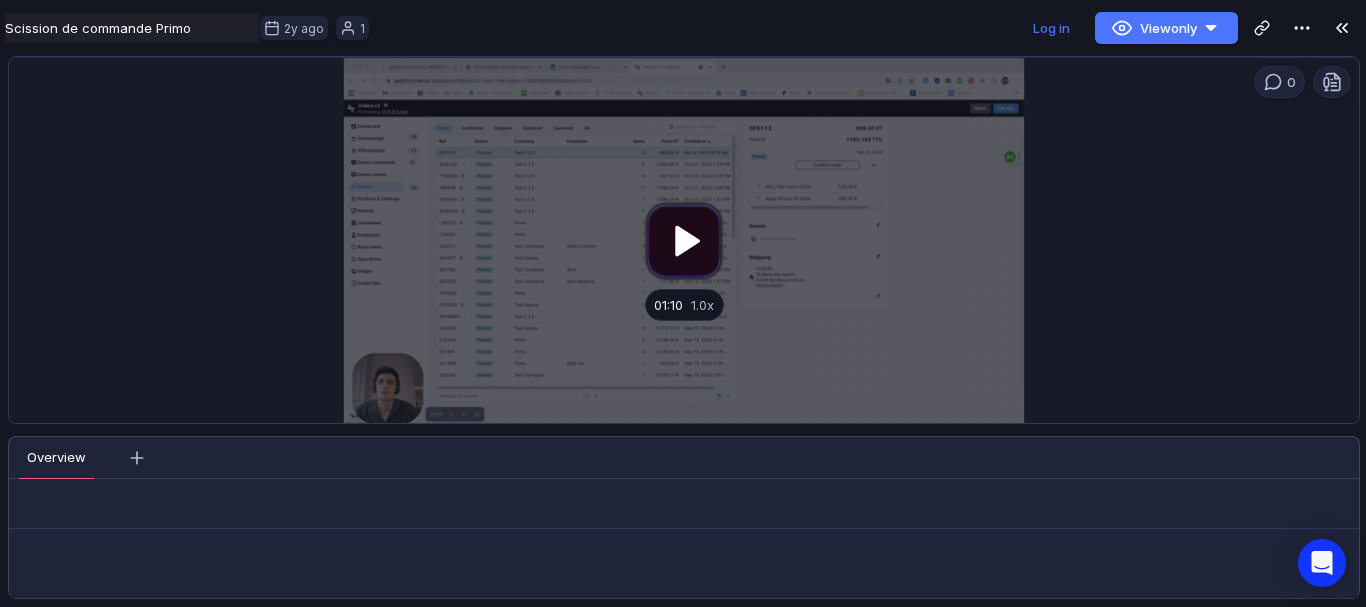 click at bounding box center [684, 240] 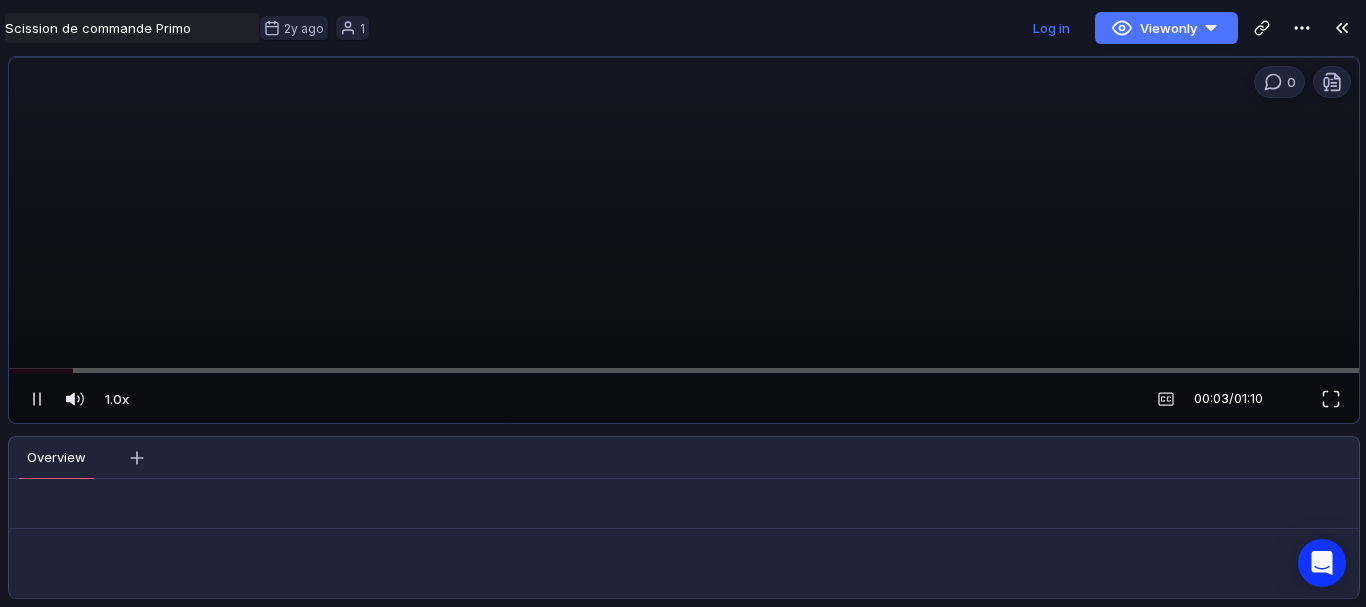 click at bounding box center (1331, 399) 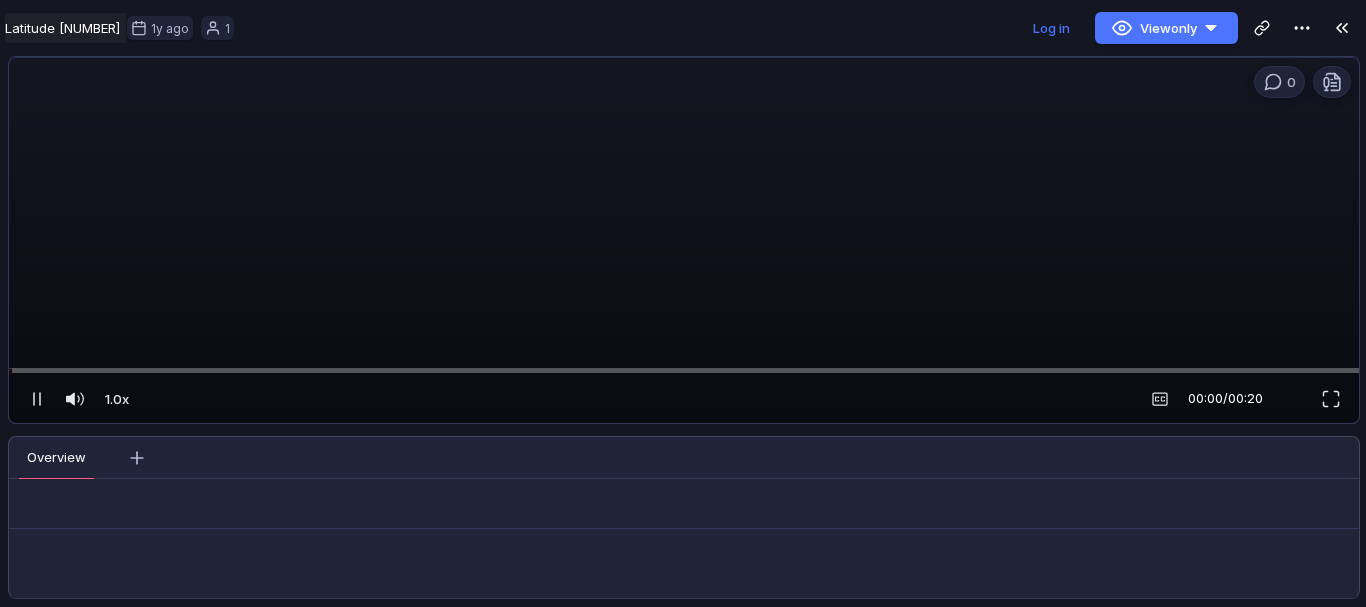 scroll, scrollTop: 0, scrollLeft: 0, axis: both 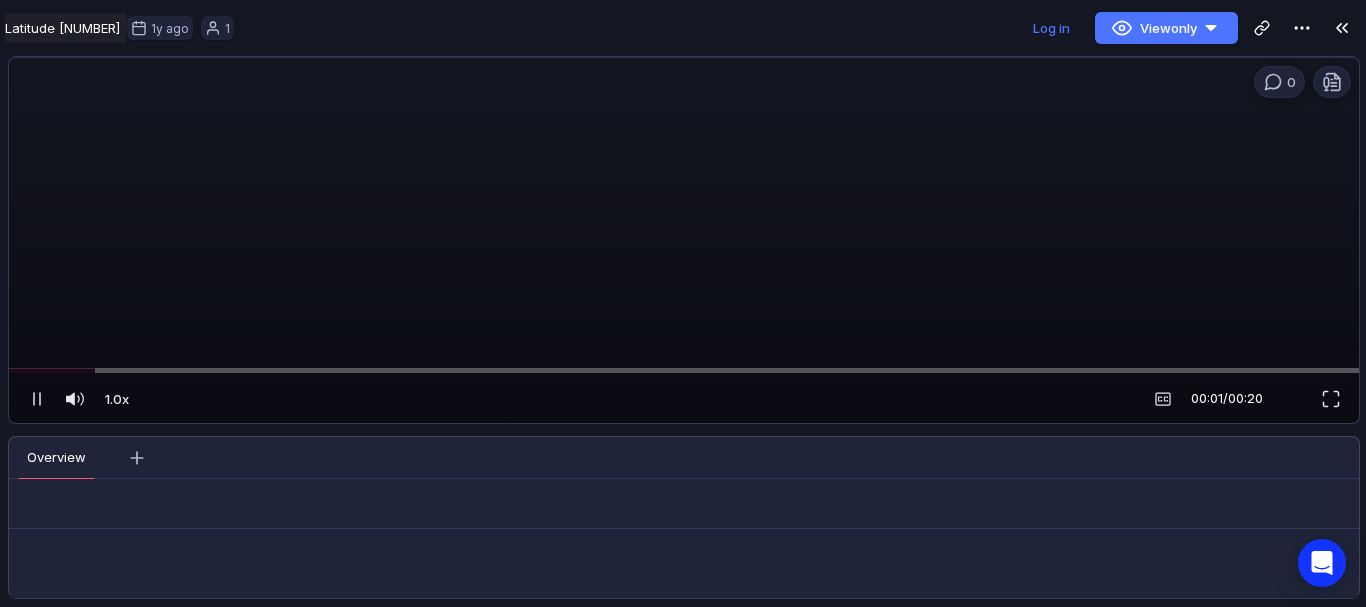 drag, startPoint x: 1336, startPoint y: 399, endPoint x: 1313, endPoint y: 498, distance: 101.636604 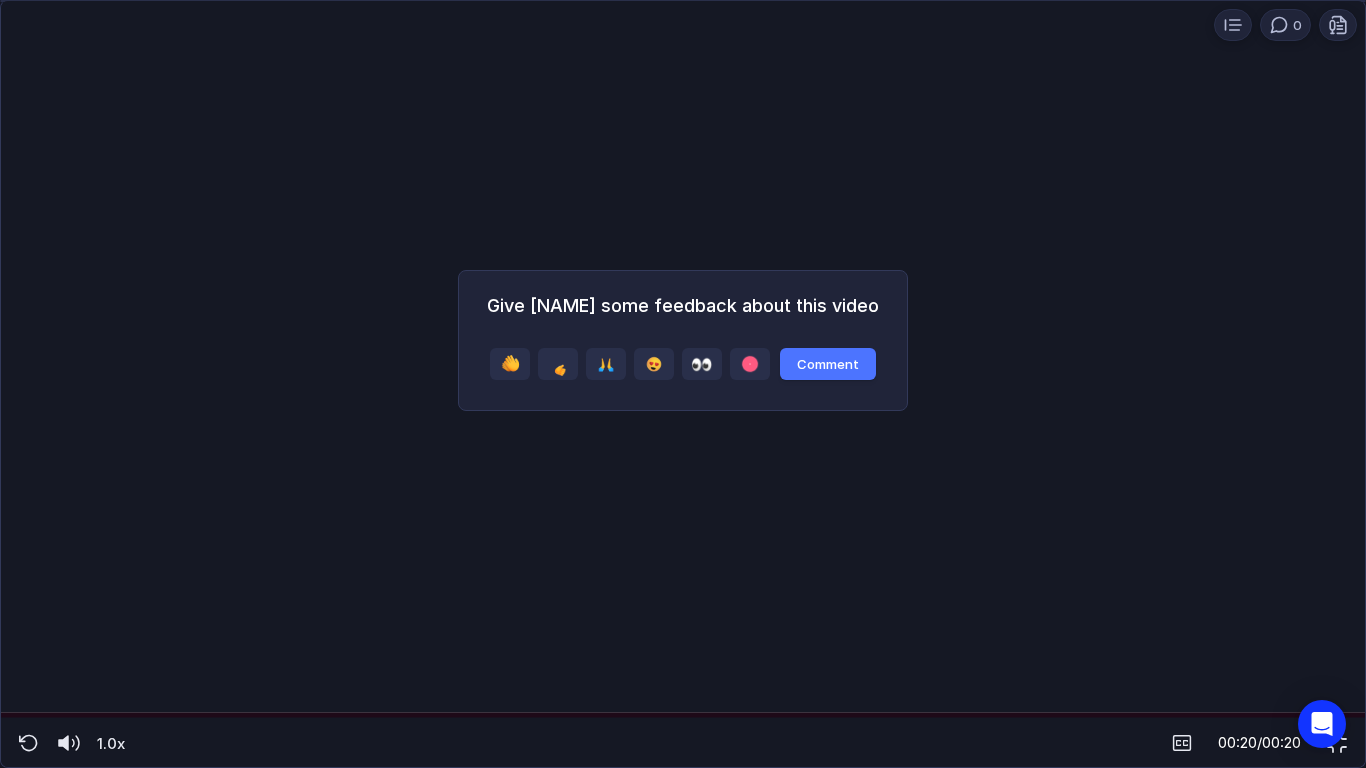 drag, startPoint x: 1353, startPoint y: 739, endPoint x: 1338, endPoint y: 602, distance: 137.81873 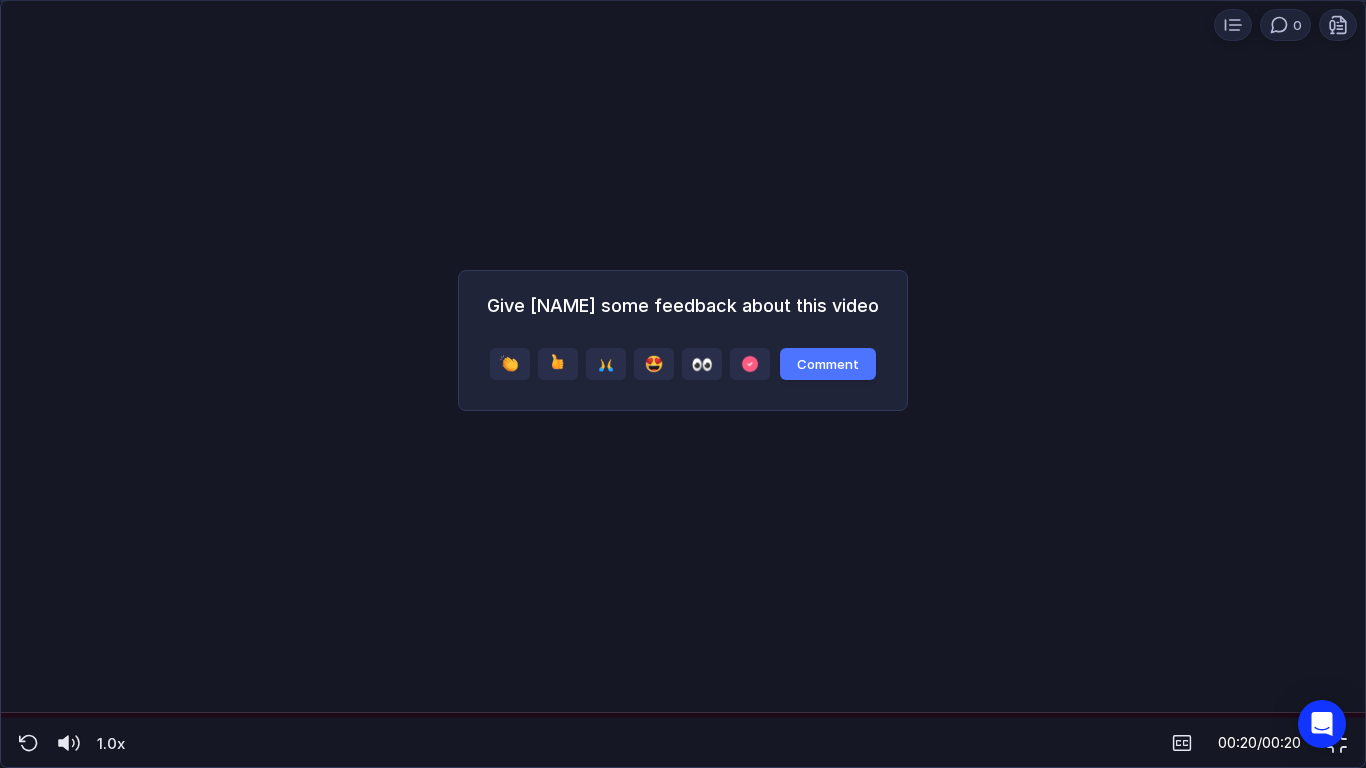 click at bounding box center (1337, 743) 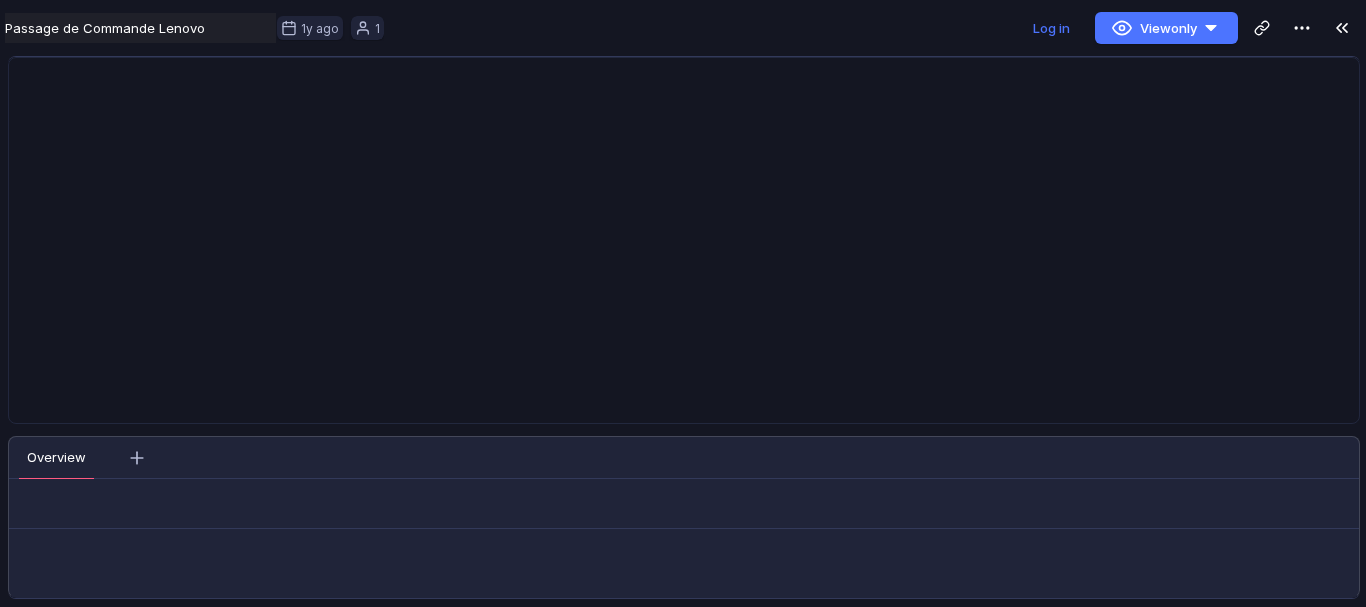 scroll, scrollTop: 0, scrollLeft: 0, axis: both 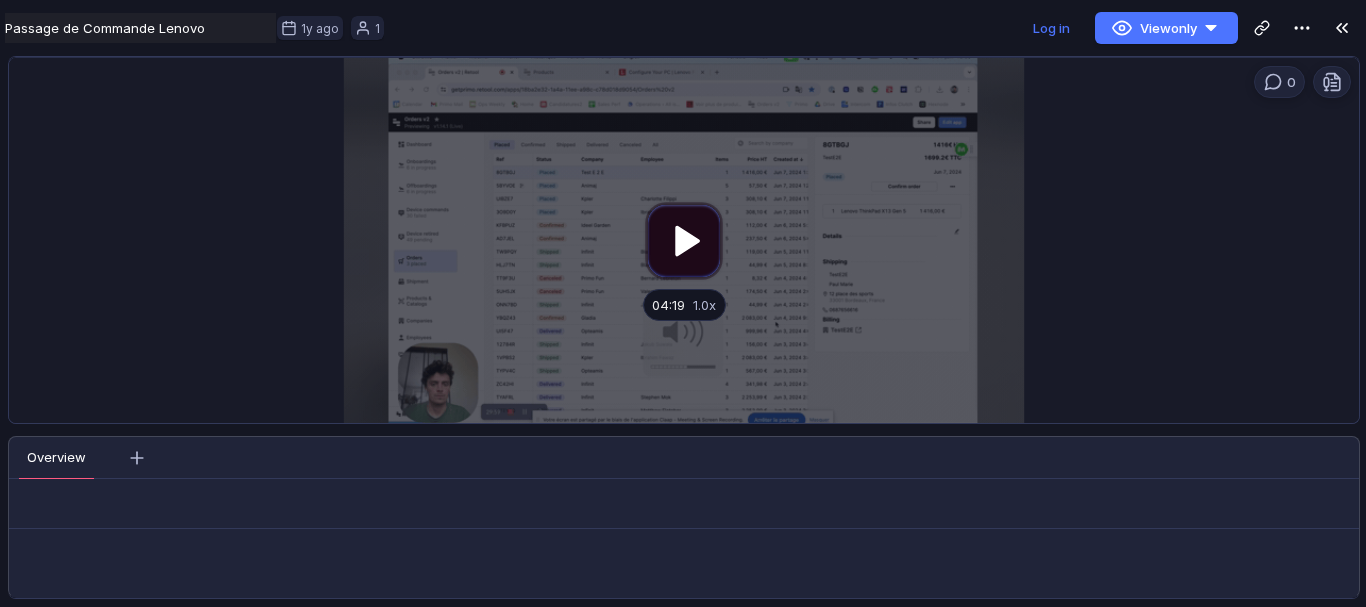 click at bounding box center (684, 240) 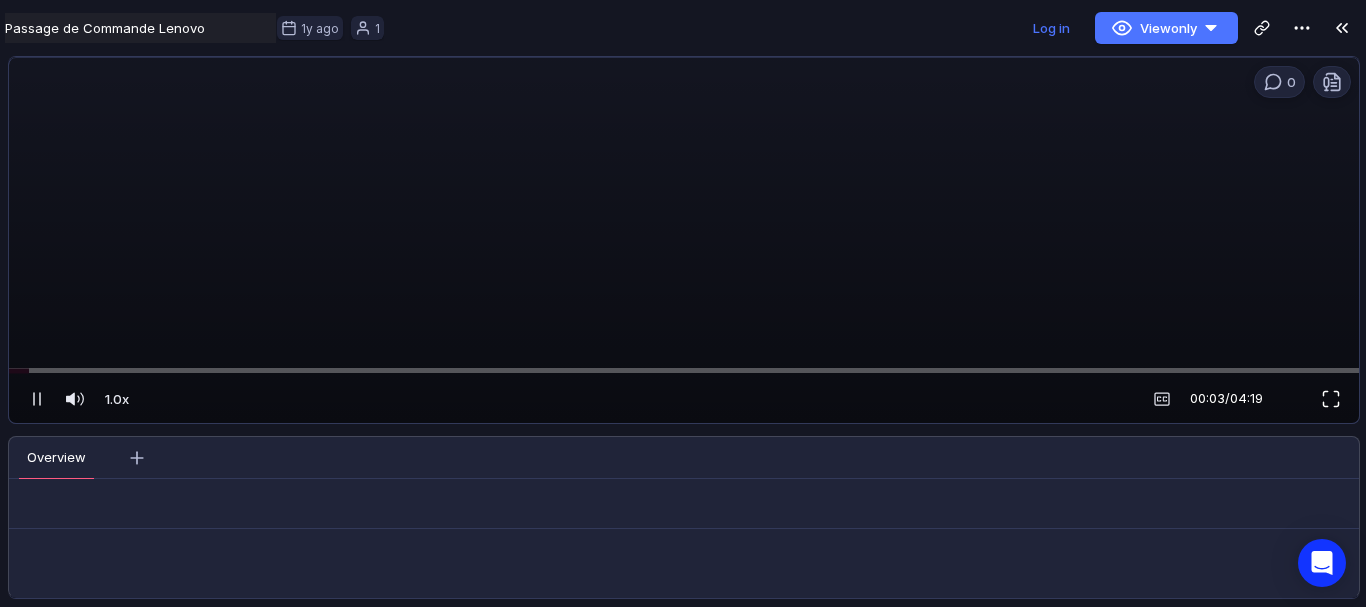 click at bounding box center [1331, 399] 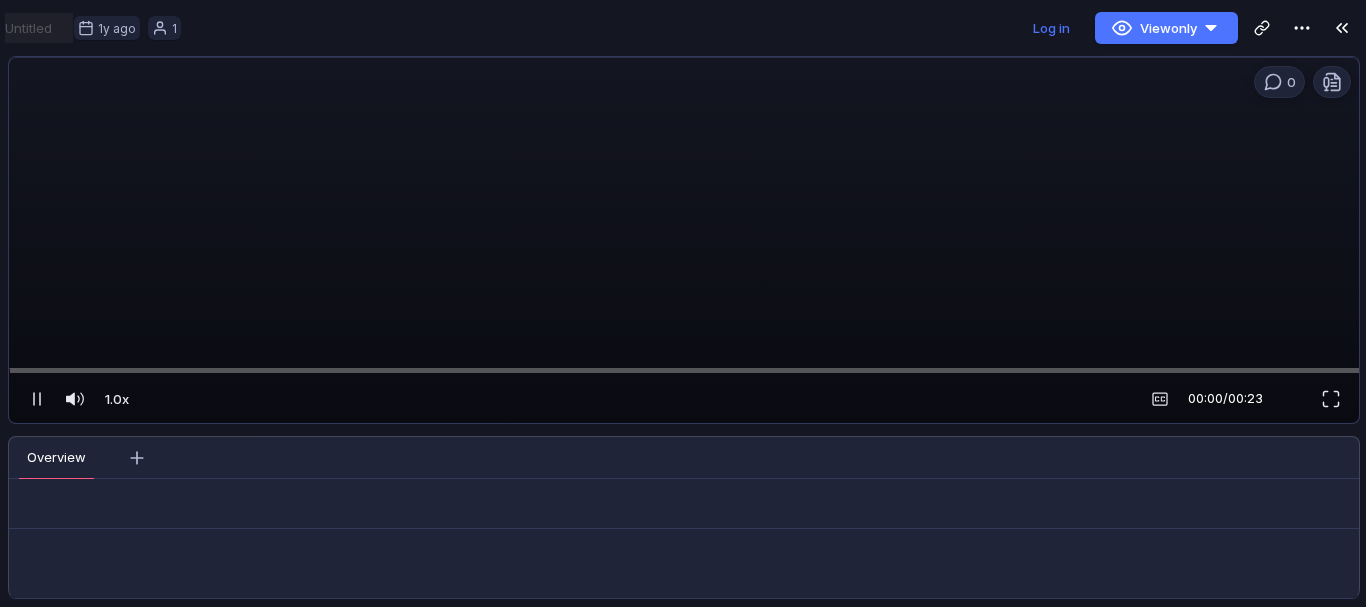 scroll, scrollTop: 0, scrollLeft: 0, axis: both 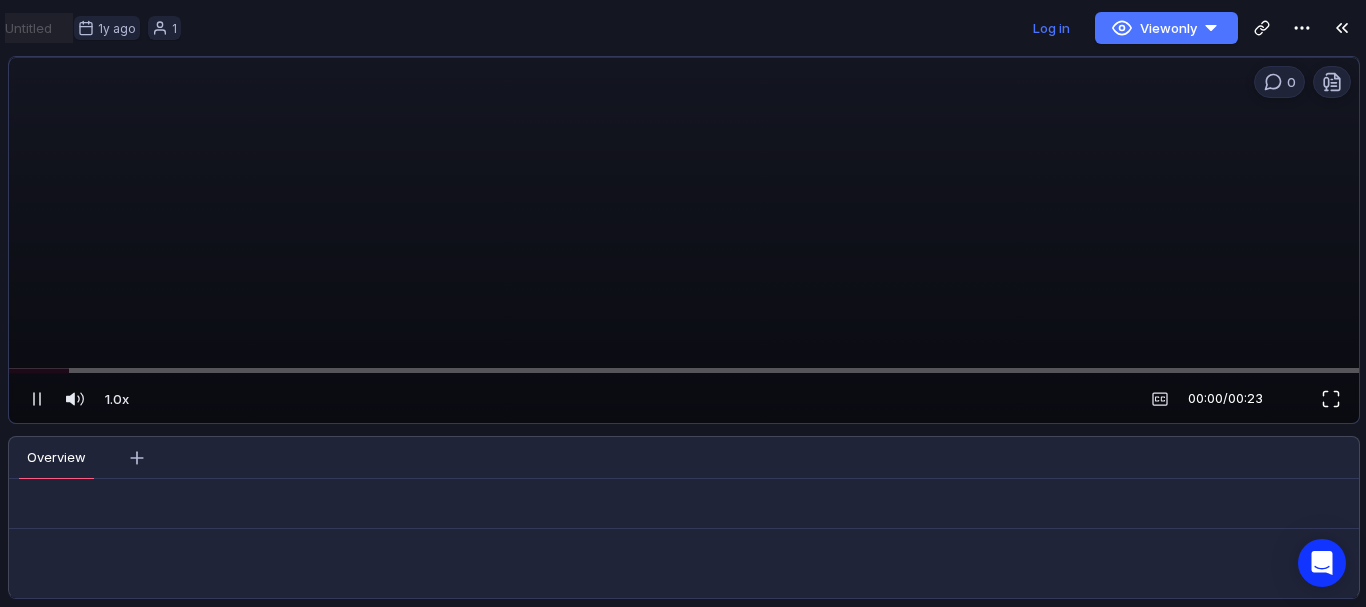 click at bounding box center [1331, 399] 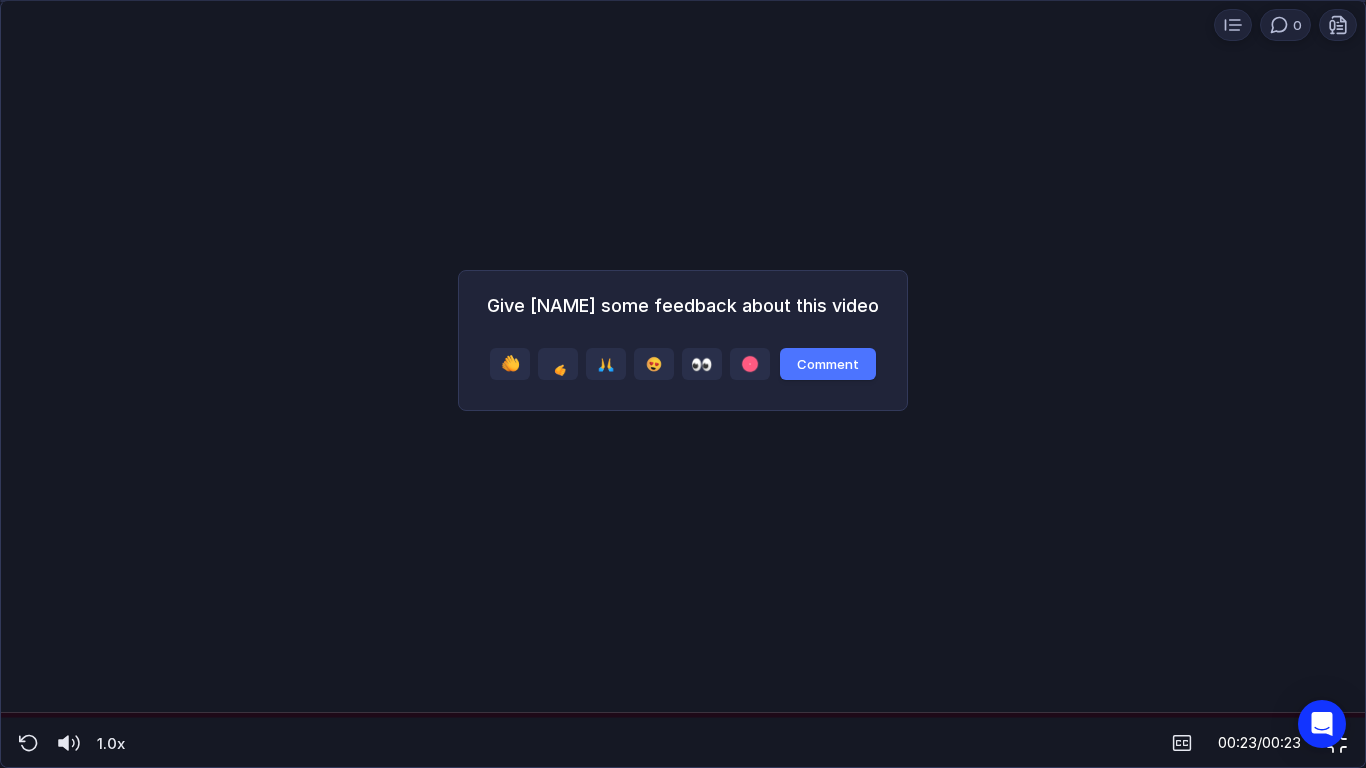 click at bounding box center [1337, 743] 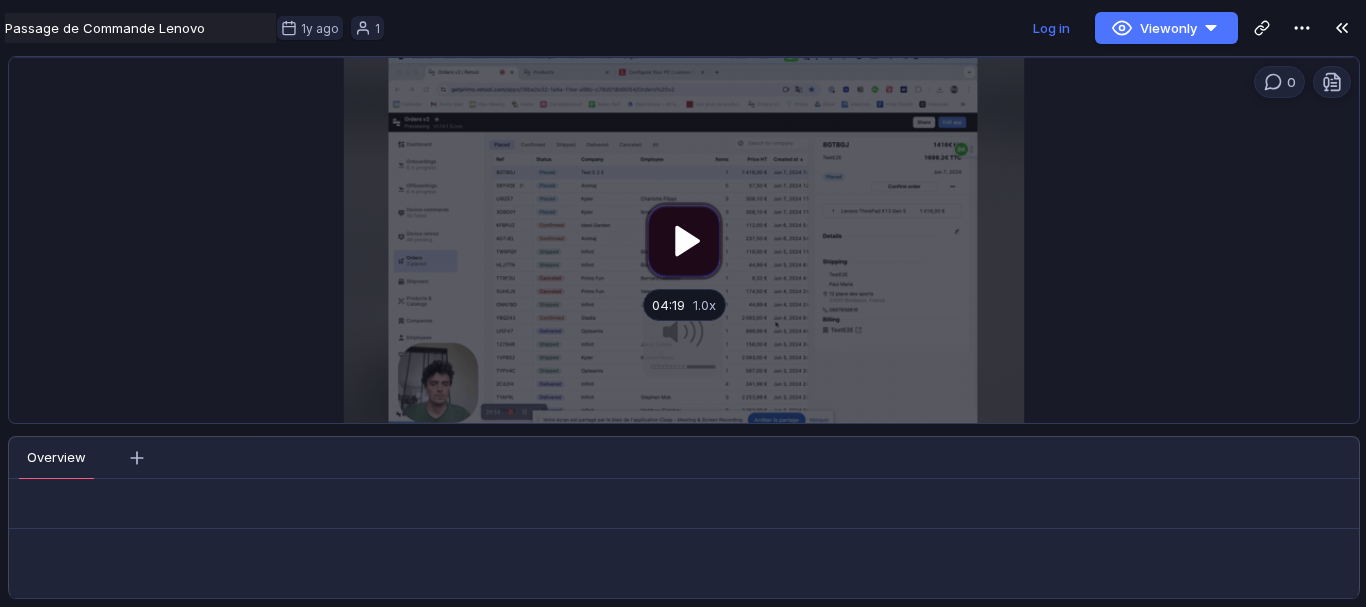 scroll, scrollTop: 0, scrollLeft: 0, axis: both 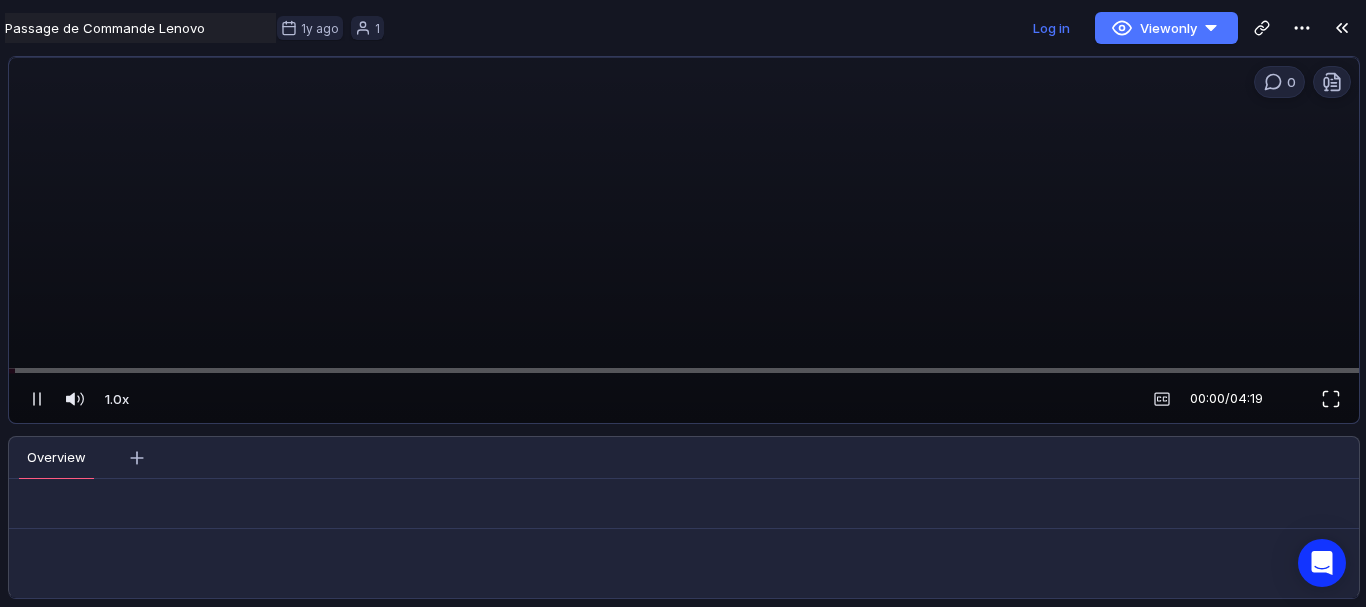 click at bounding box center (1331, 399) 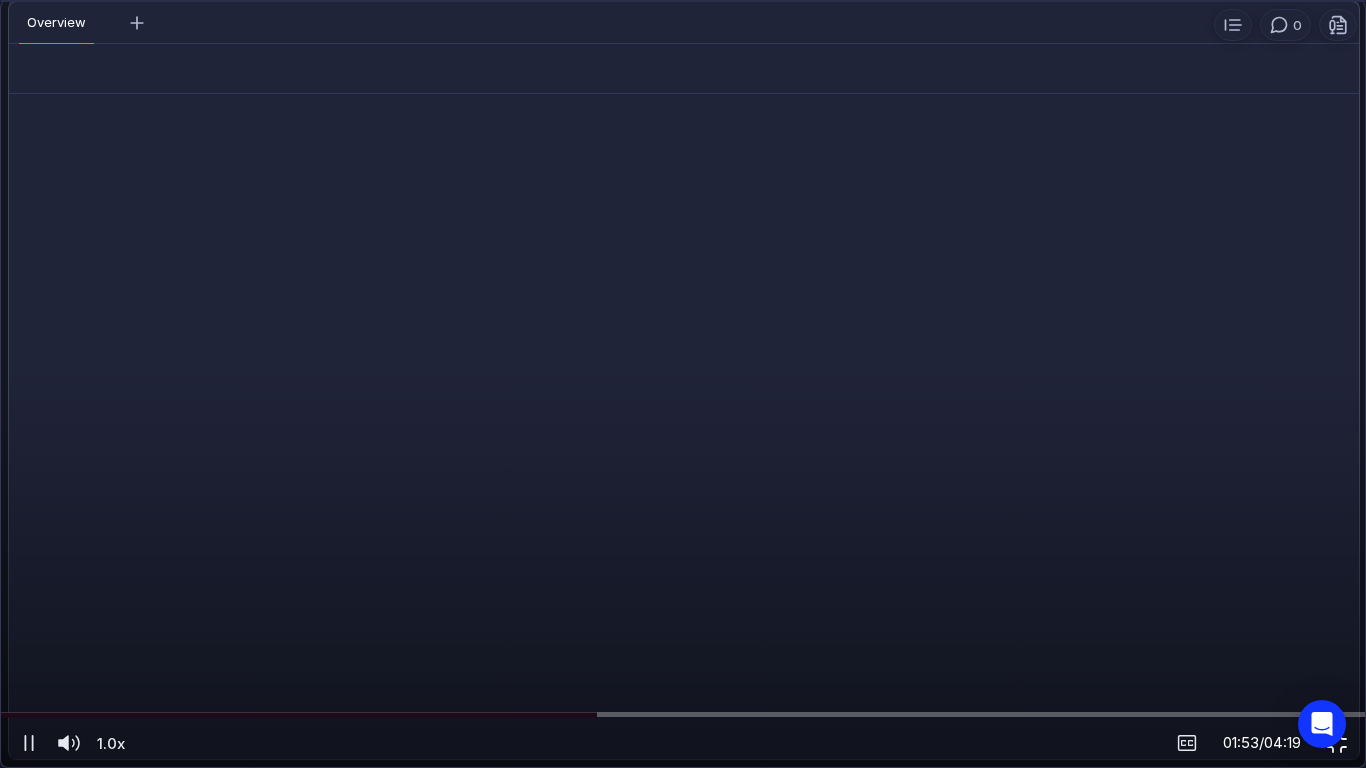 click at bounding box center (1337, 743) 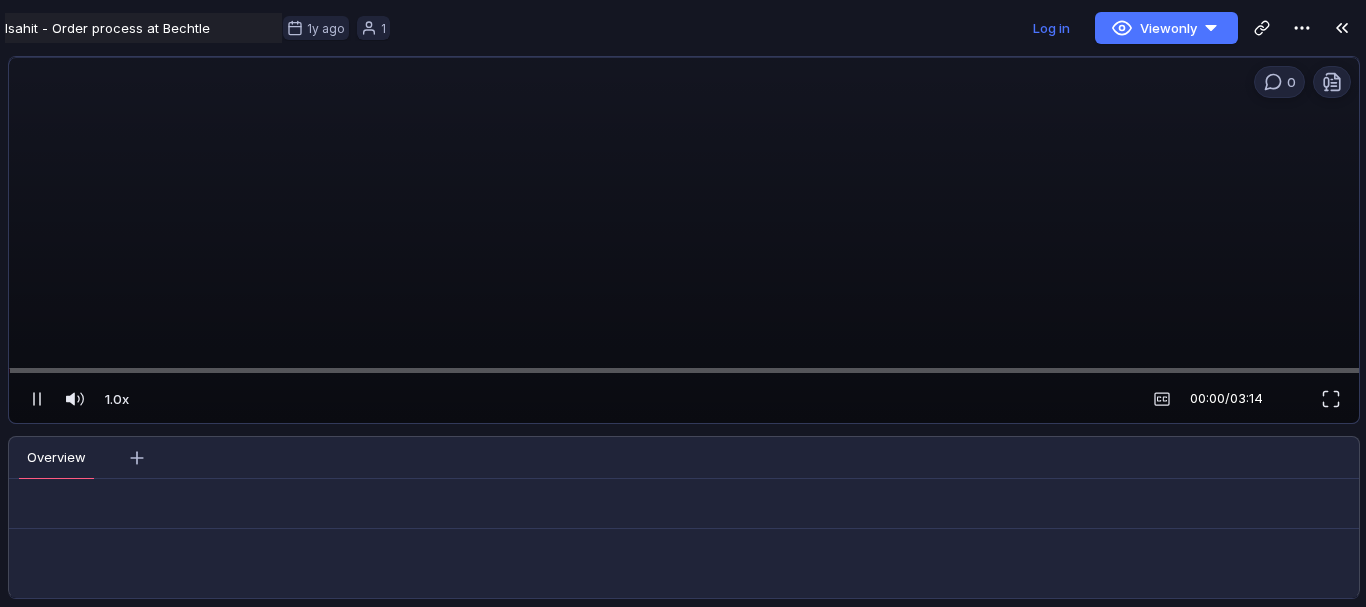 scroll, scrollTop: 0, scrollLeft: 0, axis: both 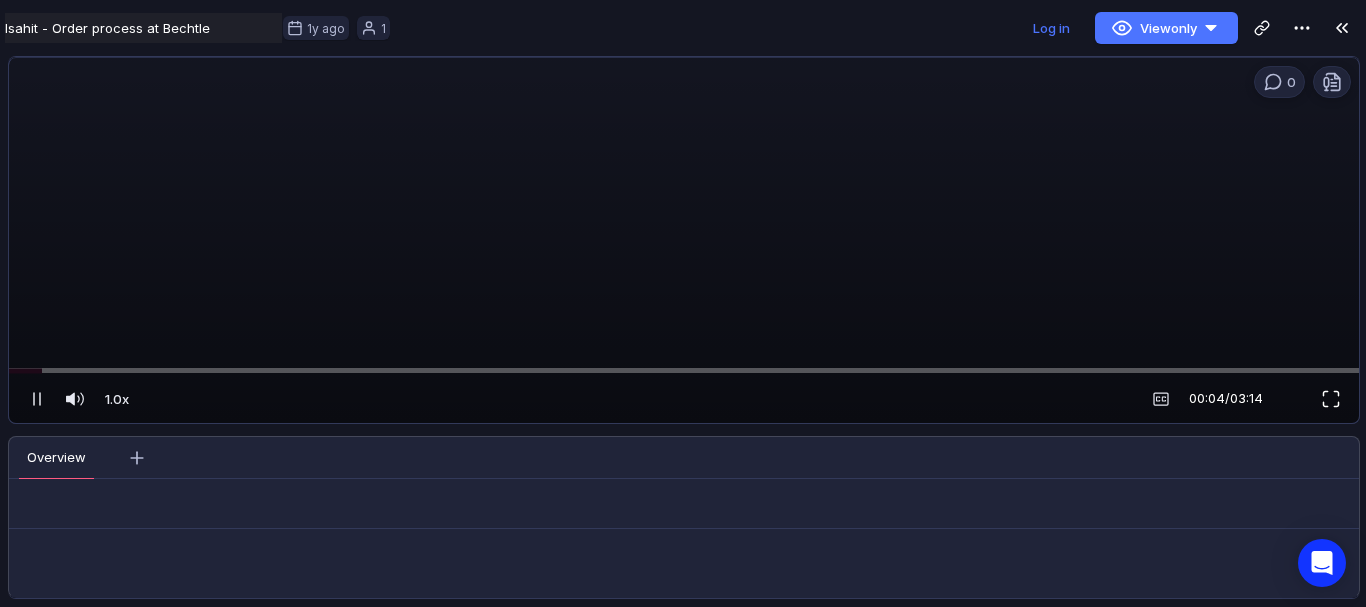 click at bounding box center [1331, 399] 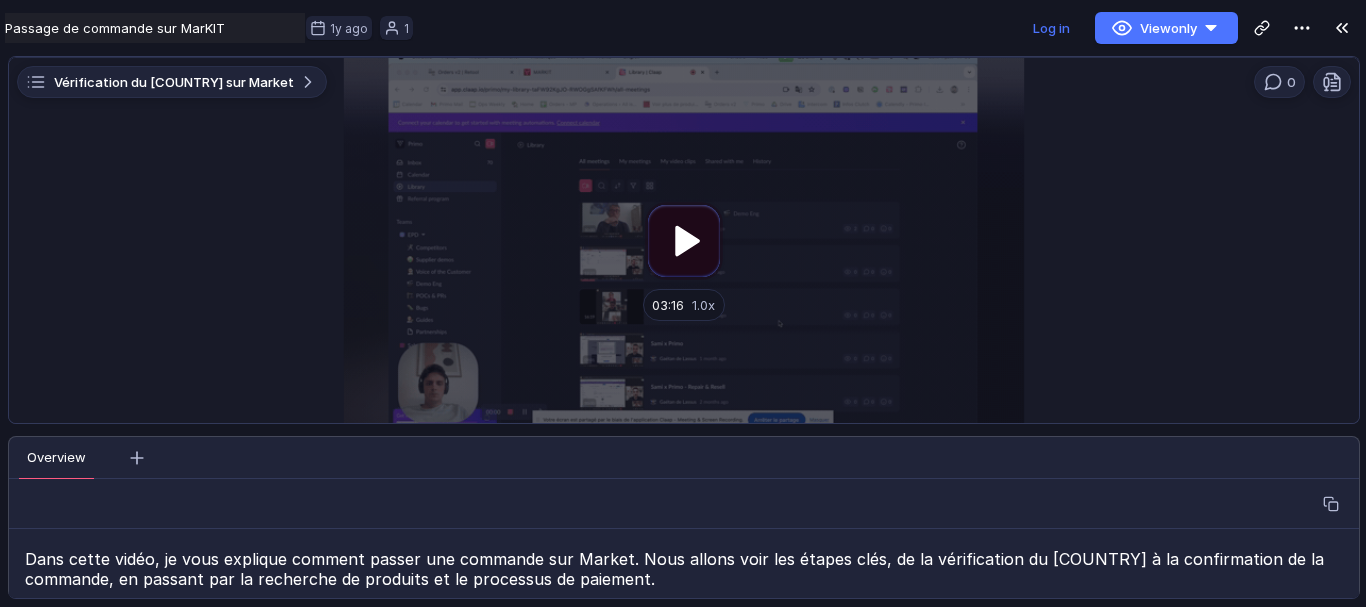 scroll, scrollTop: 0, scrollLeft: 0, axis: both 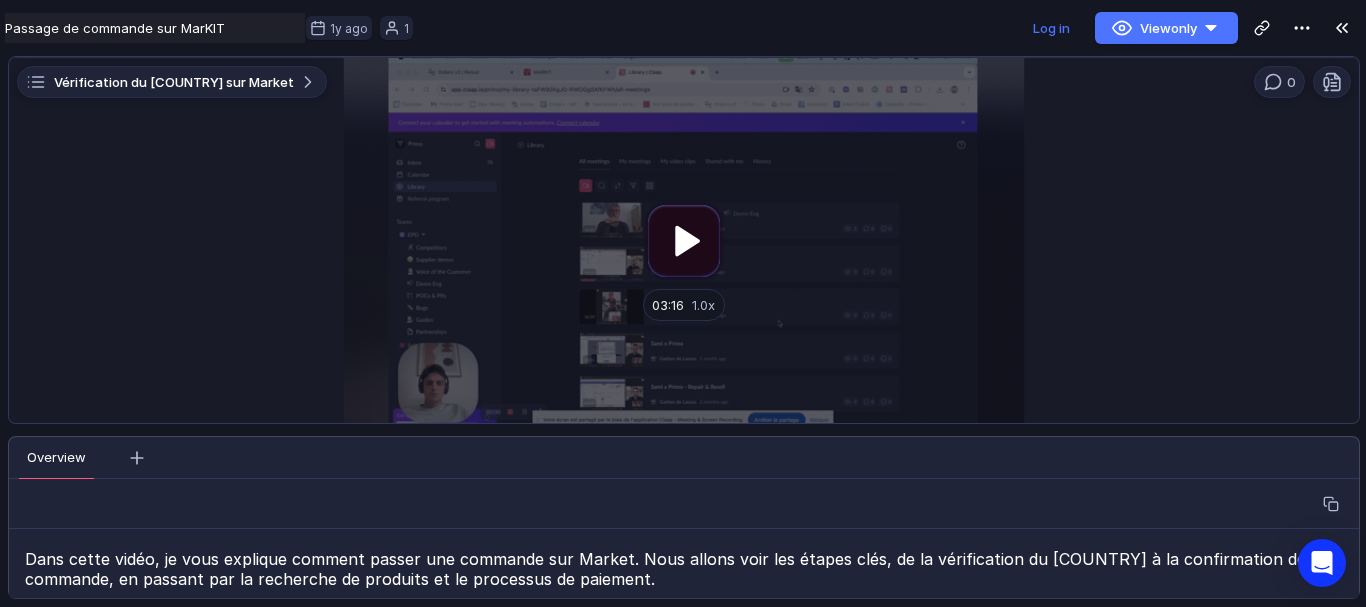 click at bounding box center [684, 240] 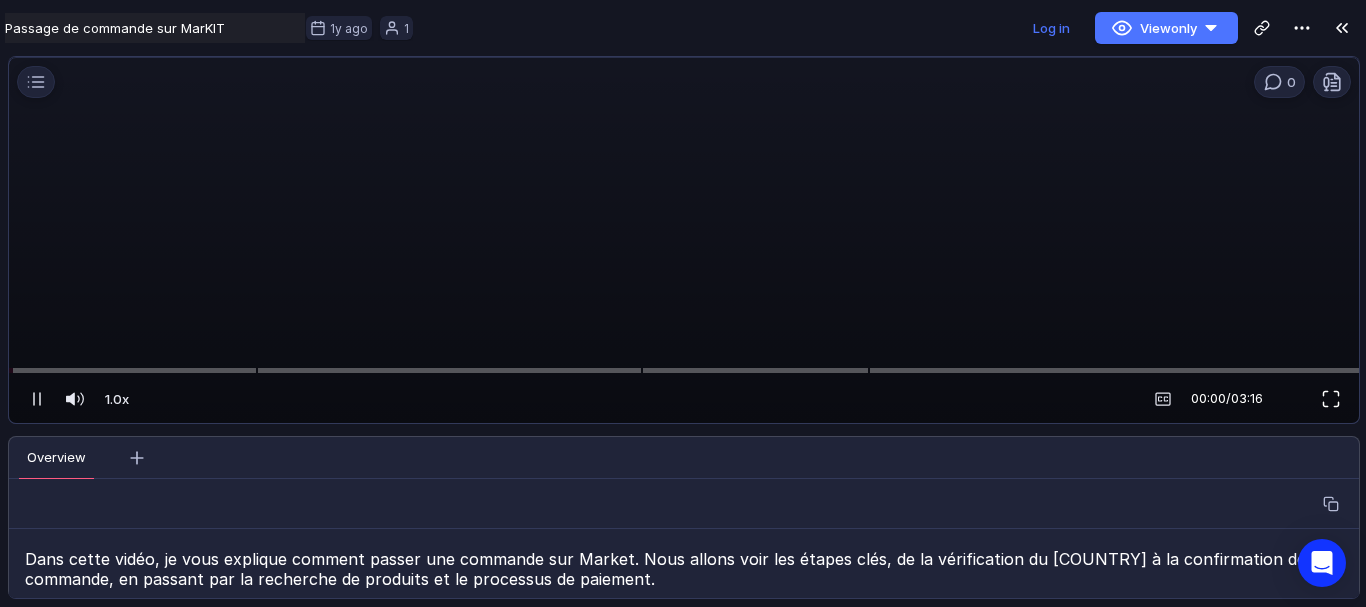 click at bounding box center (1331, 399) 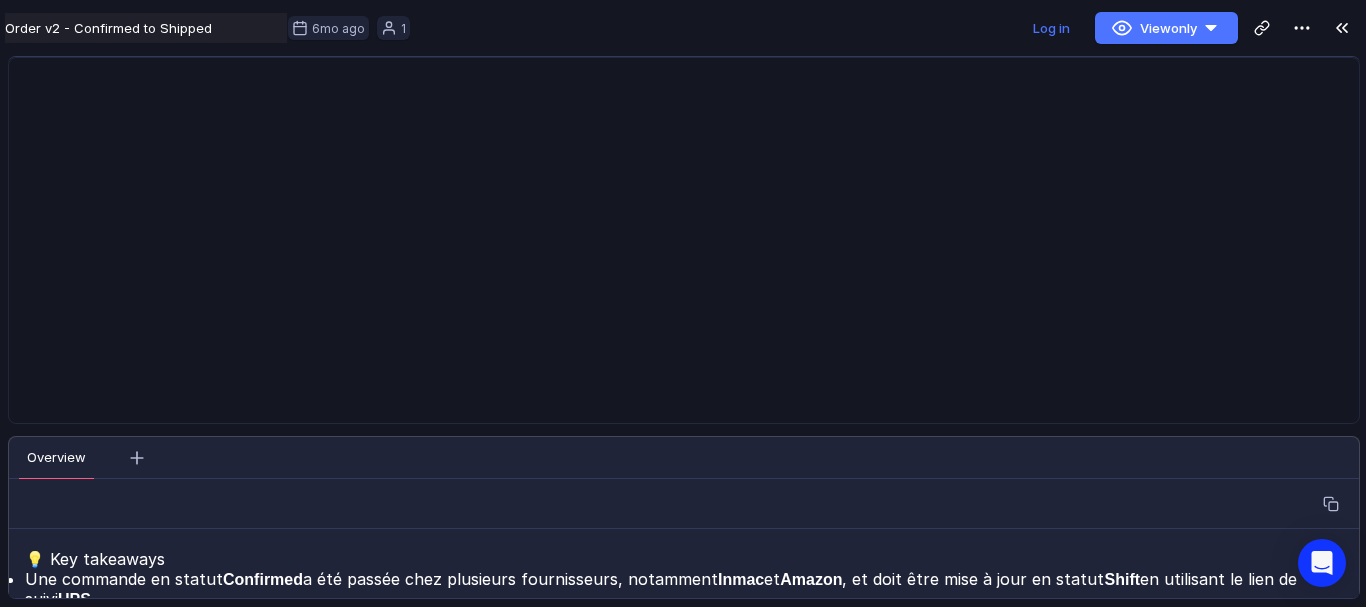 scroll, scrollTop: 0, scrollLeft: 0, axis: both 